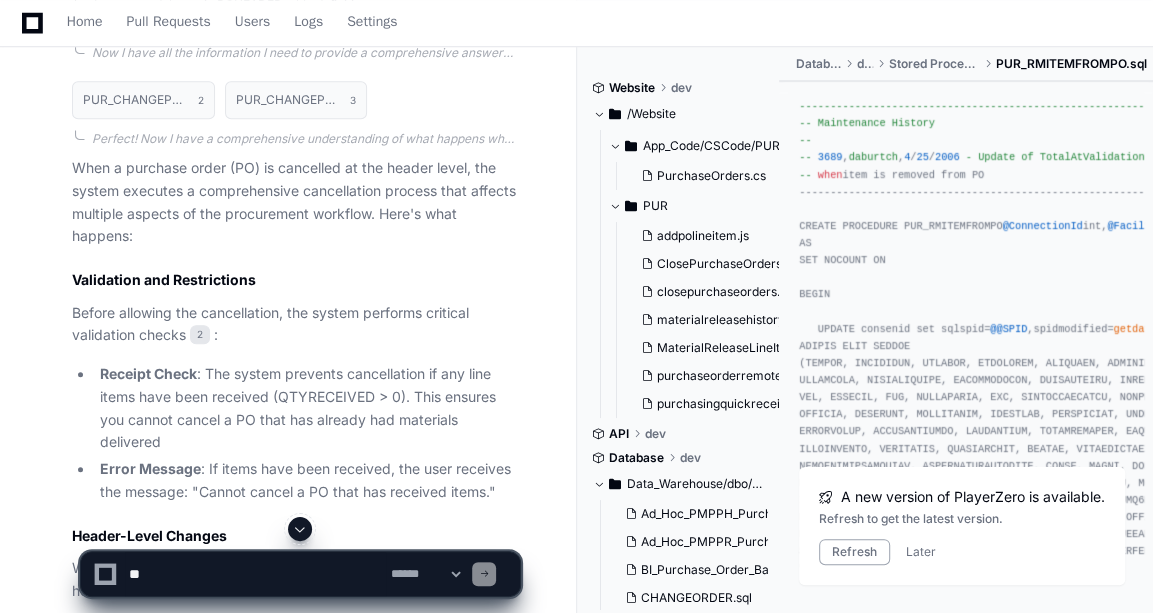 scroll, scrollTop: 803, scrollLeft: 0, axis: vertical 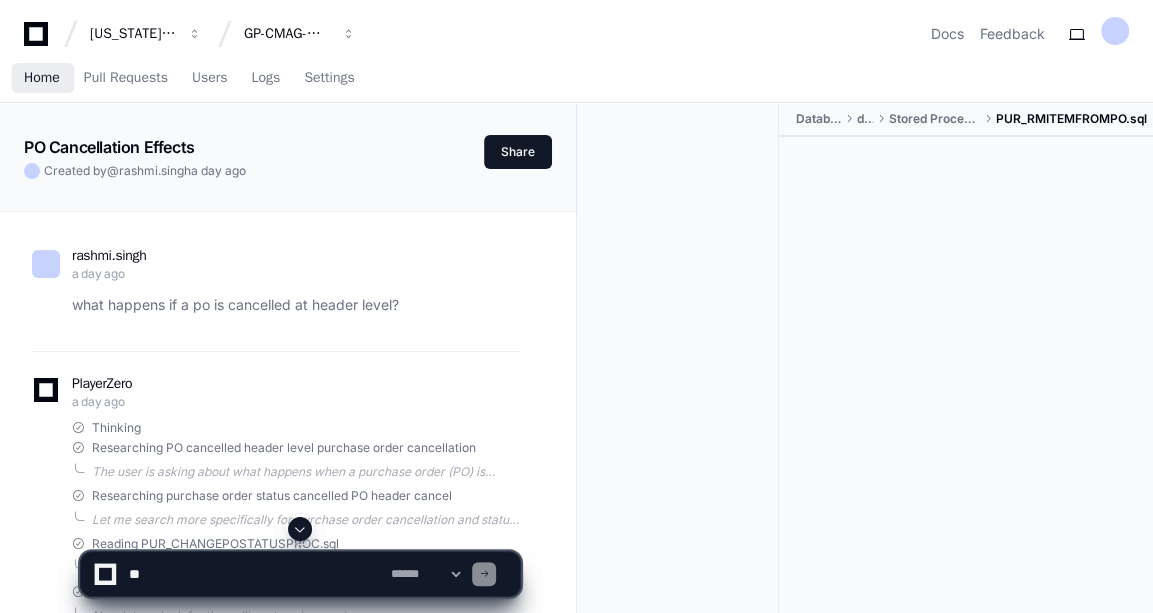 click on "Home" at bounding box center (42, 78) 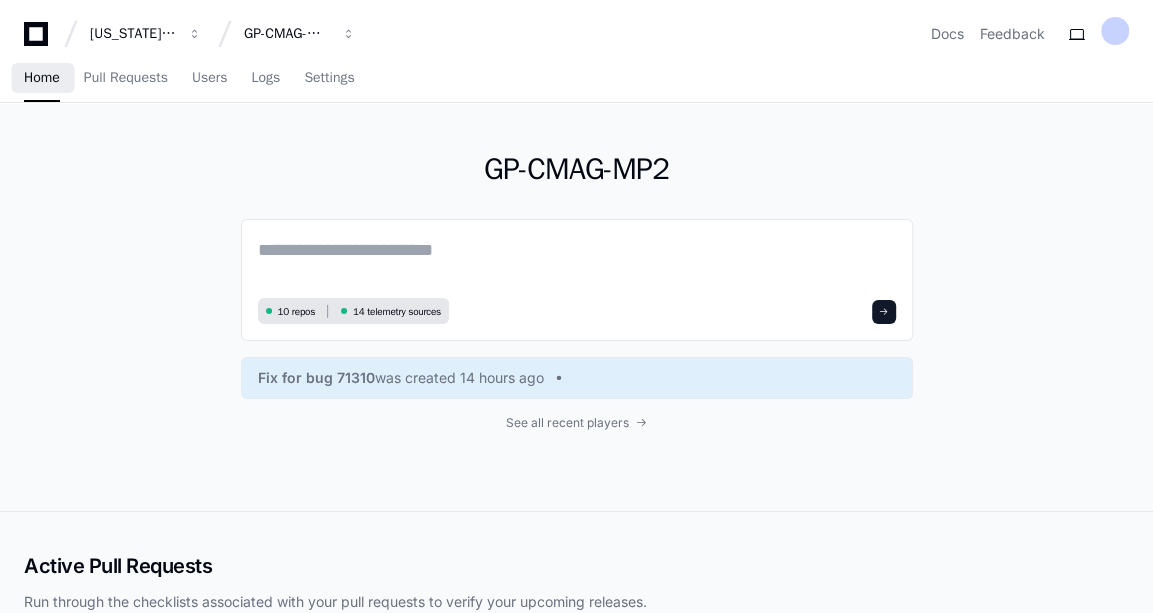 click on "Home" at bounding box center (42, 78) 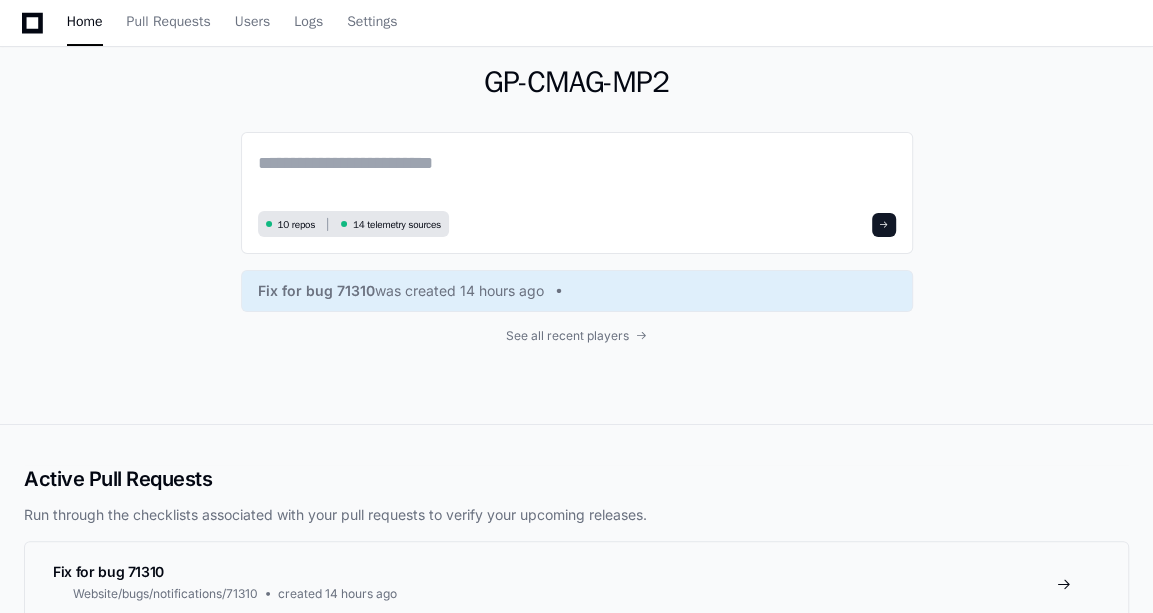 scroll, scrollTop: 93, scrollLeft: 0, axis: vertical 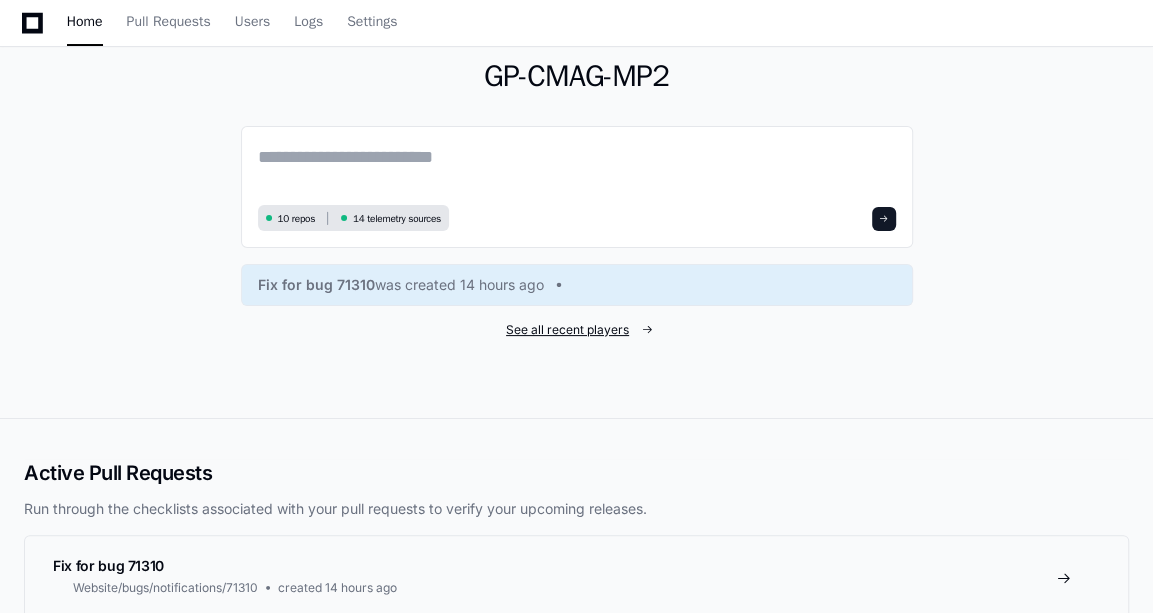 click on "See all recent players" 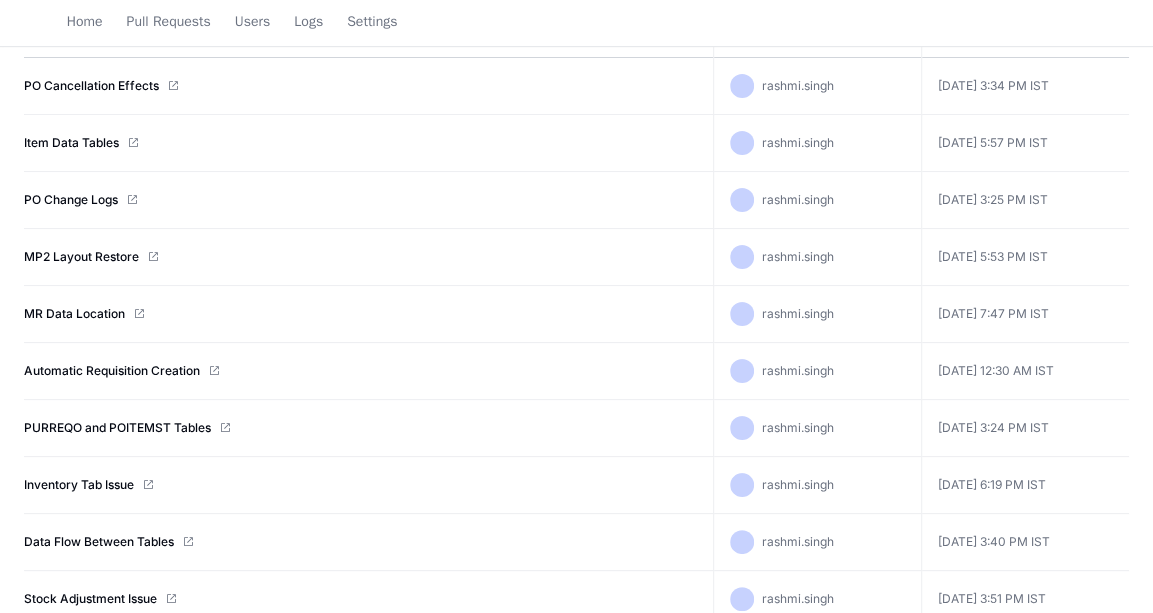 scroll, scrollTop: 346, scrollLeft: 0, axis: vertical 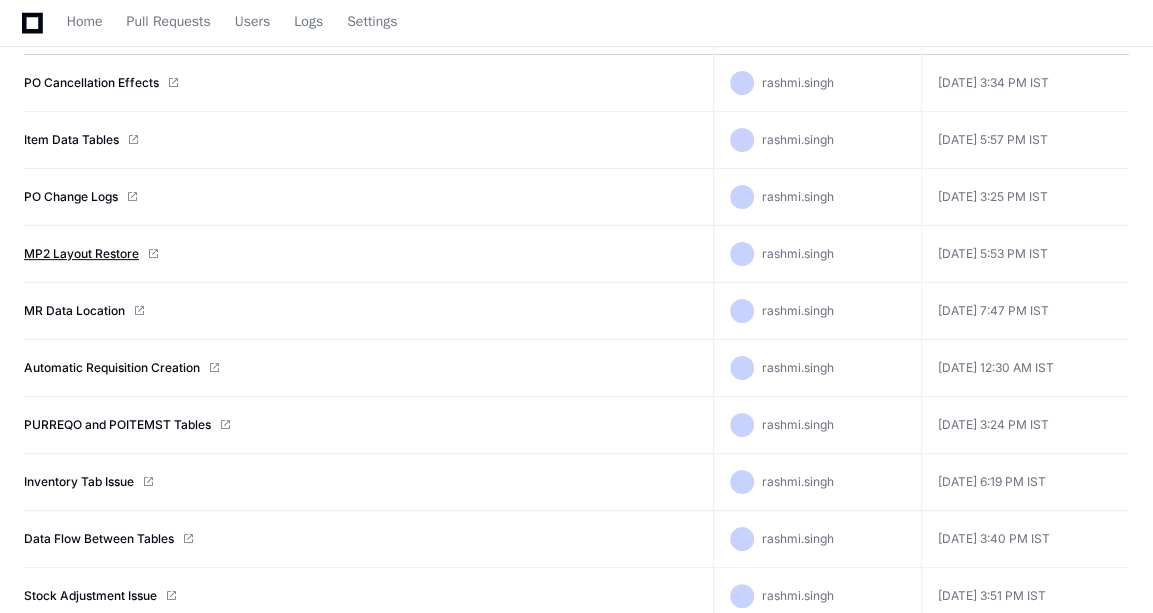 click on "MP2 Layout Restore" 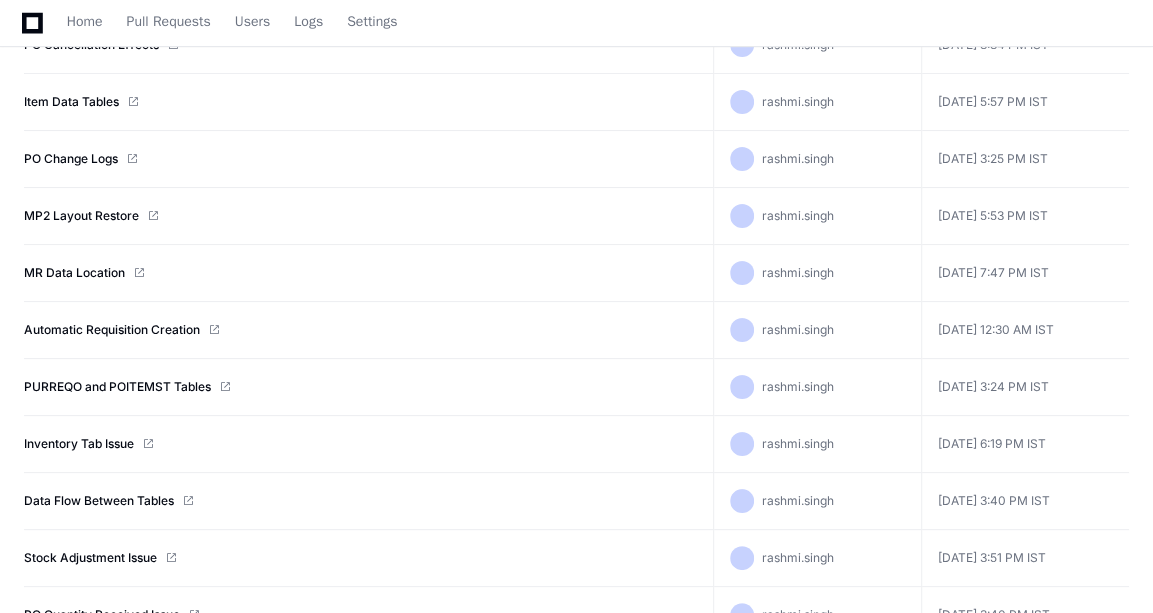 scroll, scrollTop: 386, scrollLeft: 0, axis: vertical 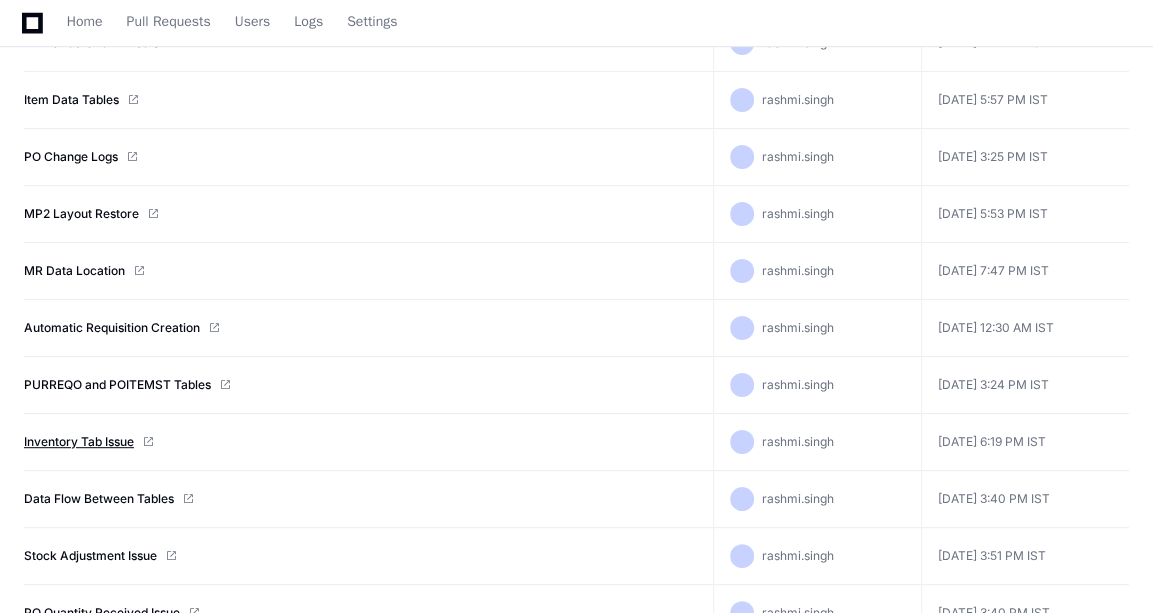click on "Inventory Tab Issue" 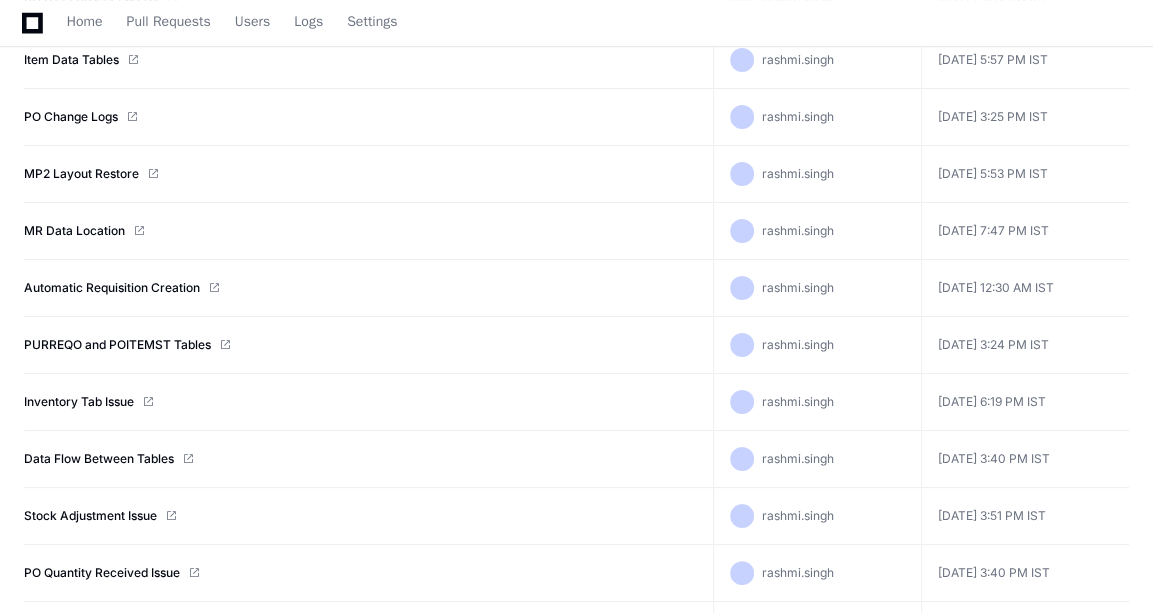 scroll, scrollTop: 427, scrollLeft: 0, axis: vertical 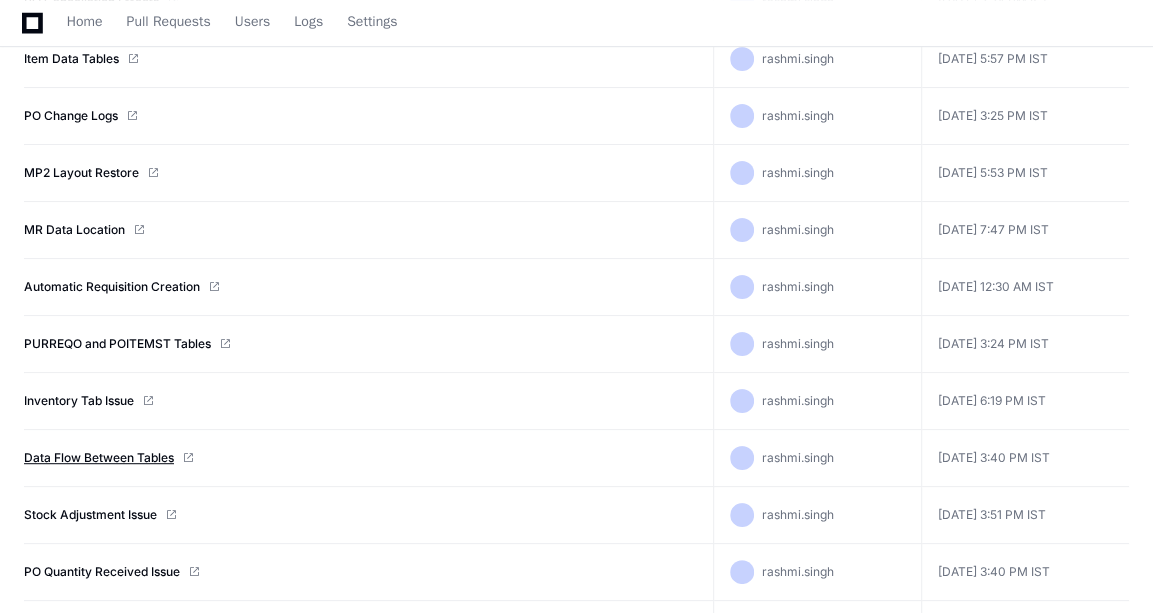 click on "Data Flow Between Tables" 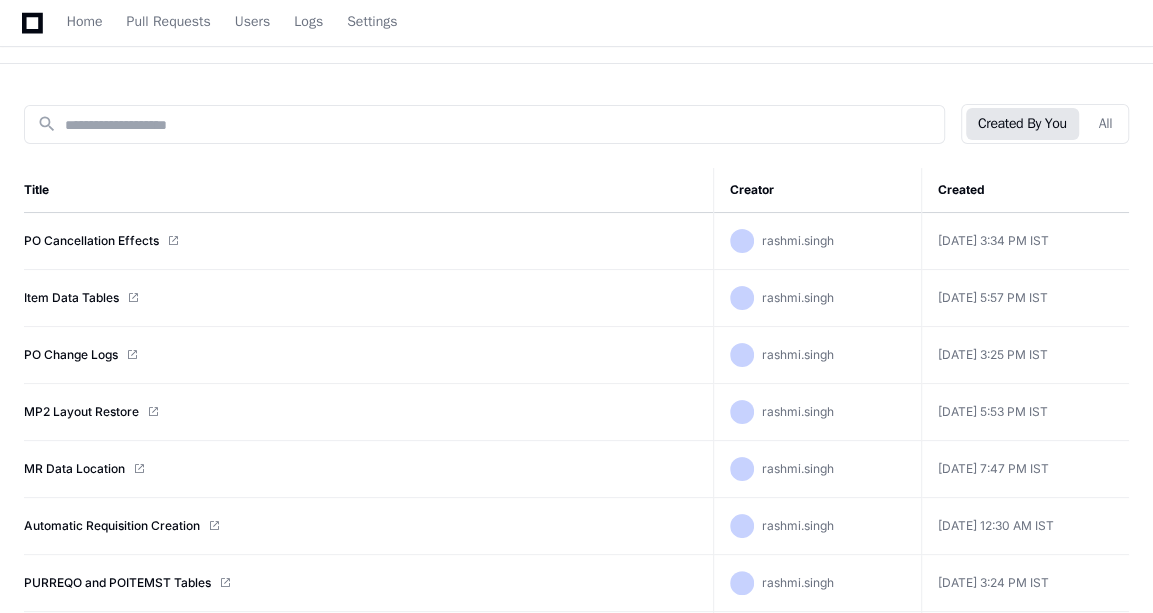scroll, scrollTop: 181, scrollLeft: 0, axis: vertical 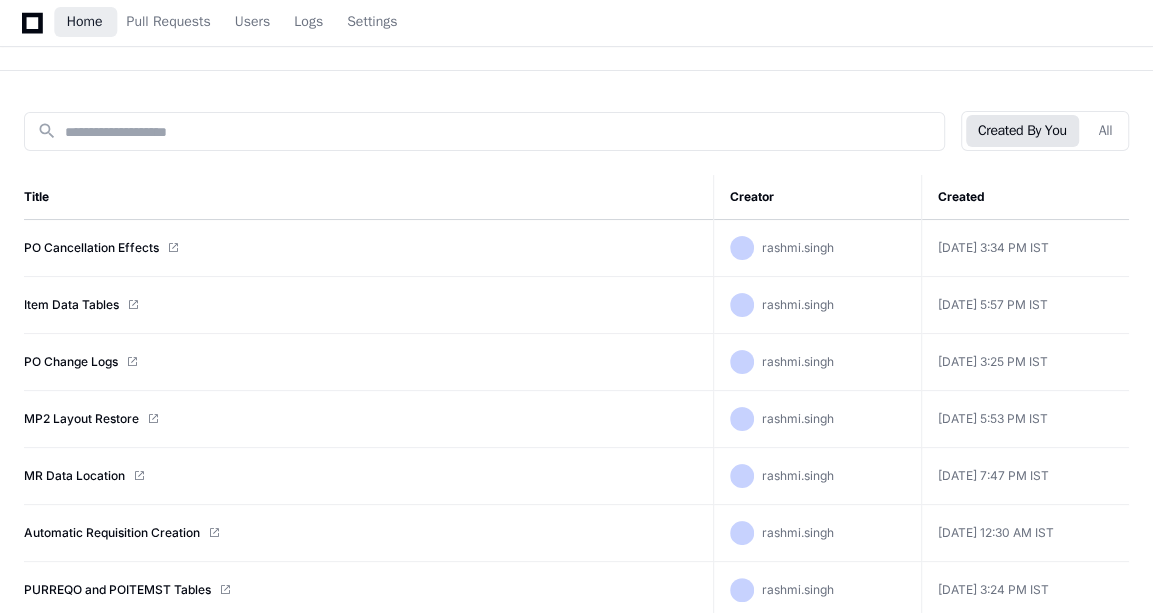 click on "Home" at bounding box center (85, 22) 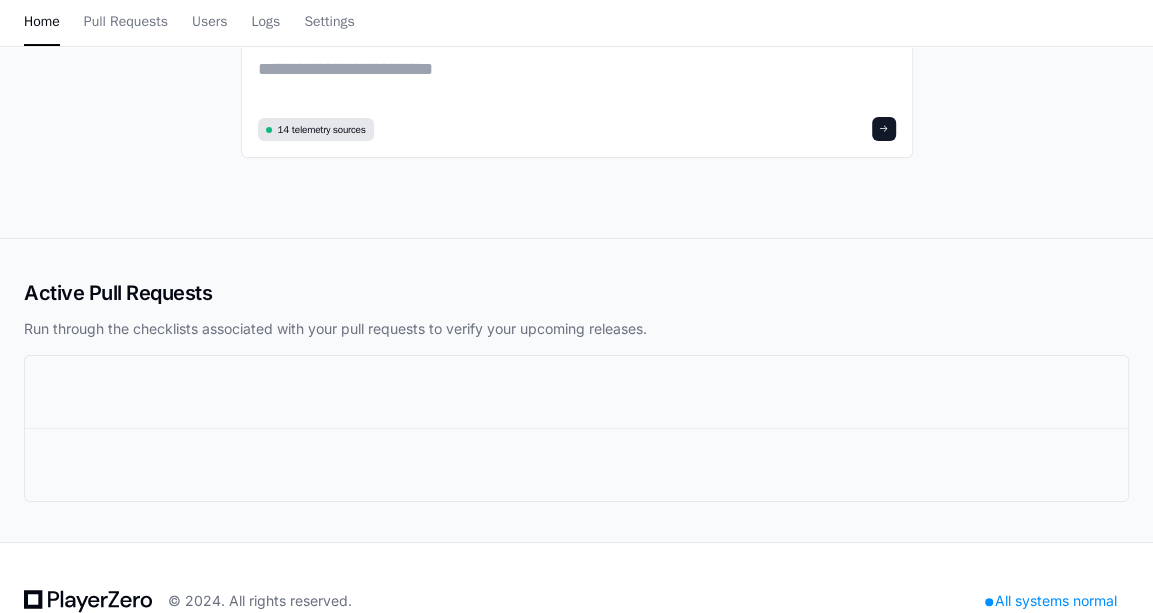 scroll, scrollTop: 0, scrollLeft: 0, axis: both 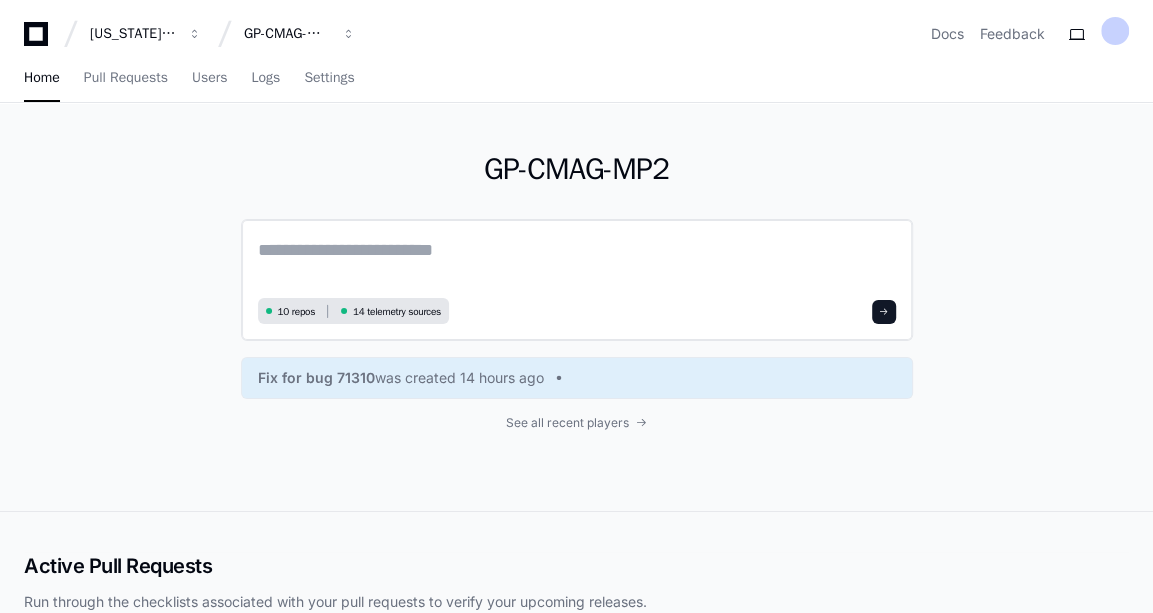 click 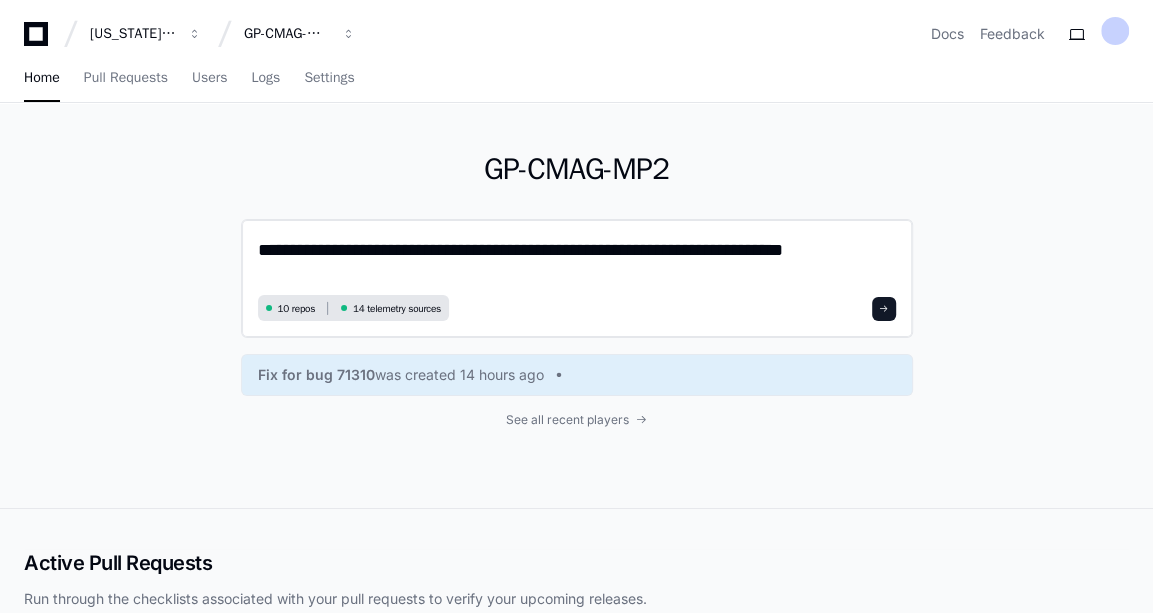 click on "**********" 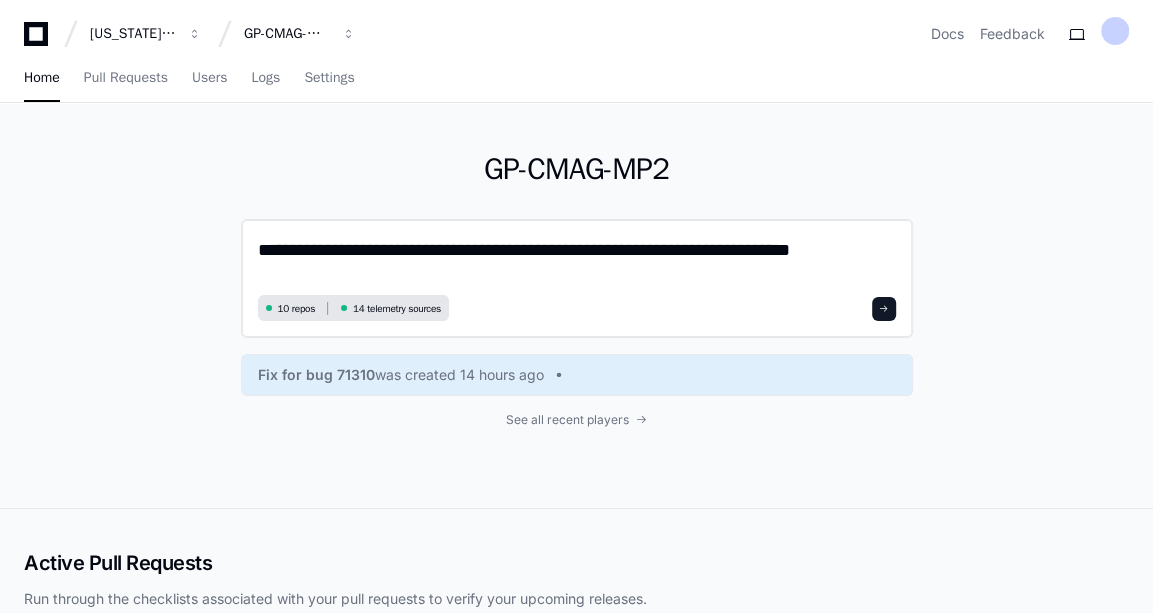 type on "**********" 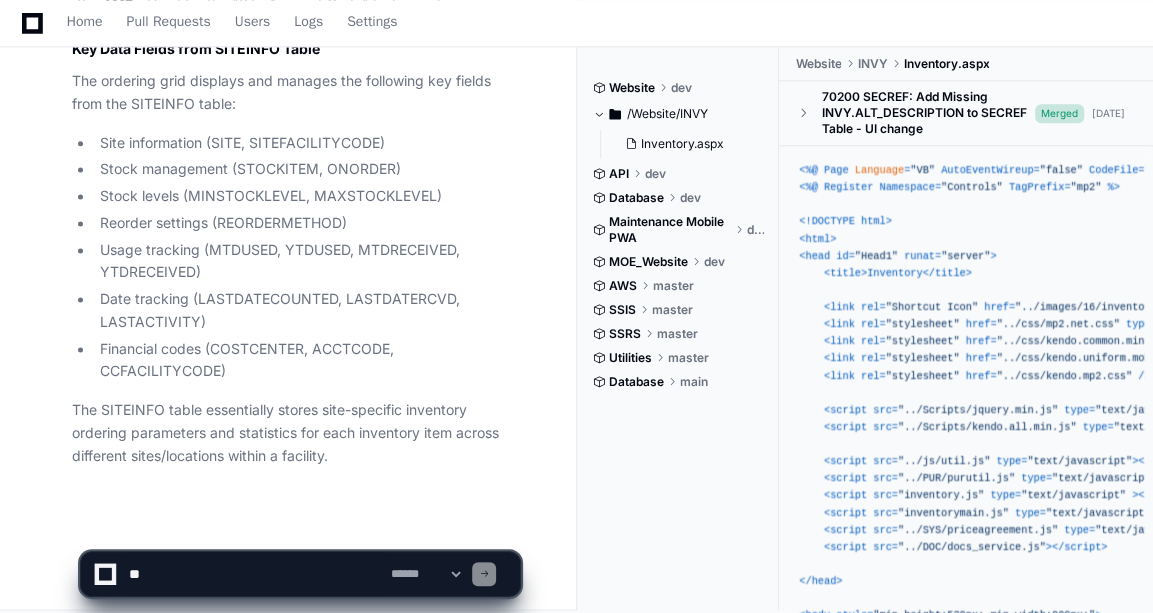 scroll, scrollTop: 1433, scrollLeft: 0, axis: vertical 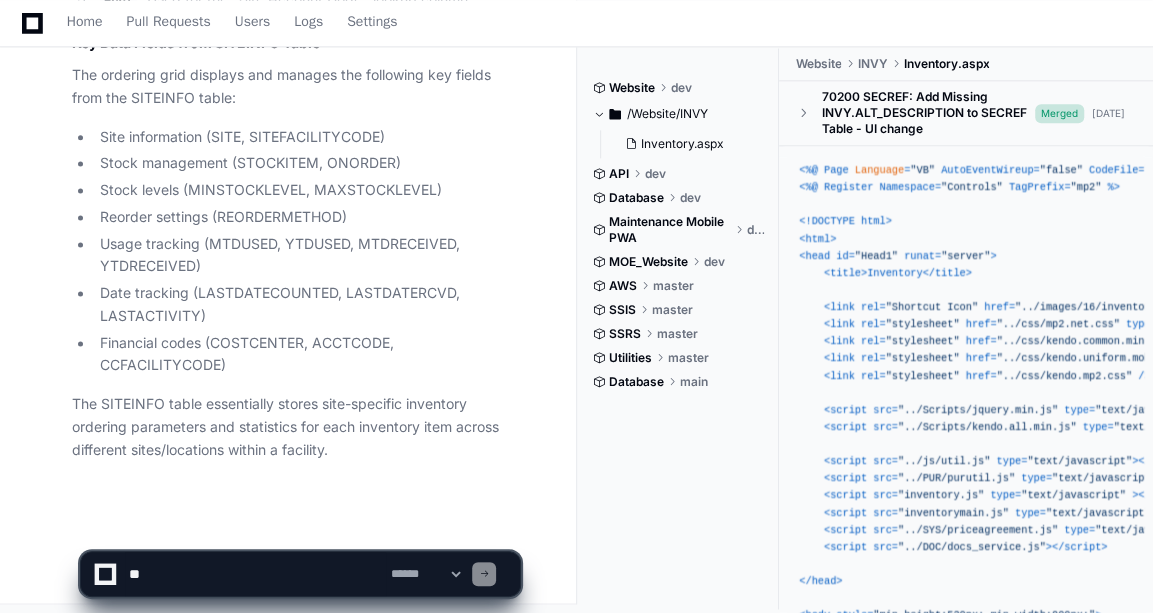 click 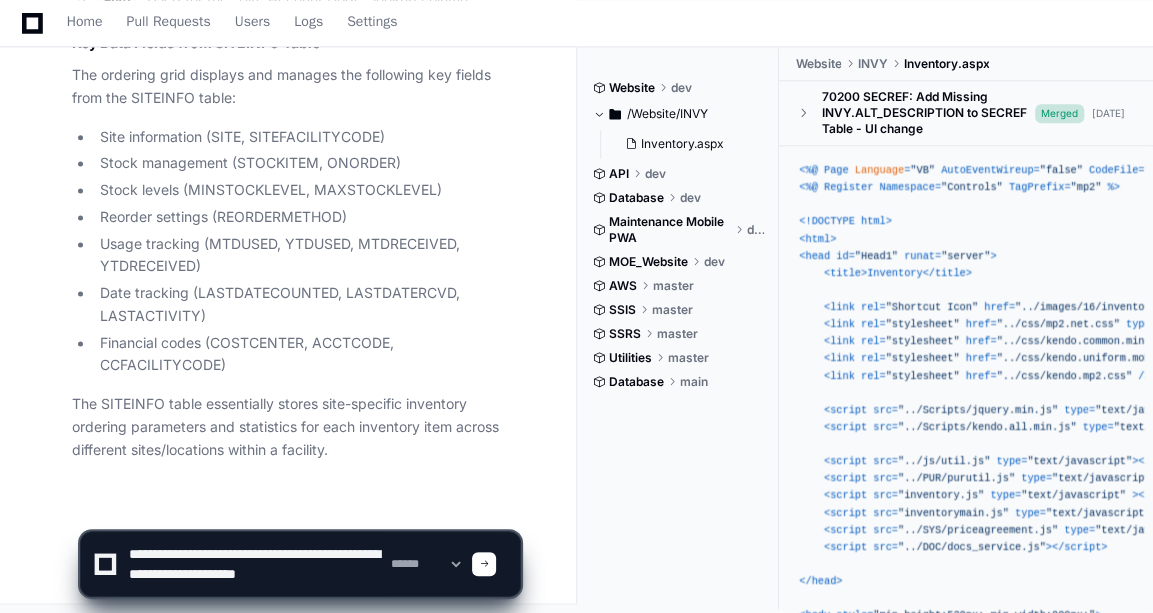 type on "**********" 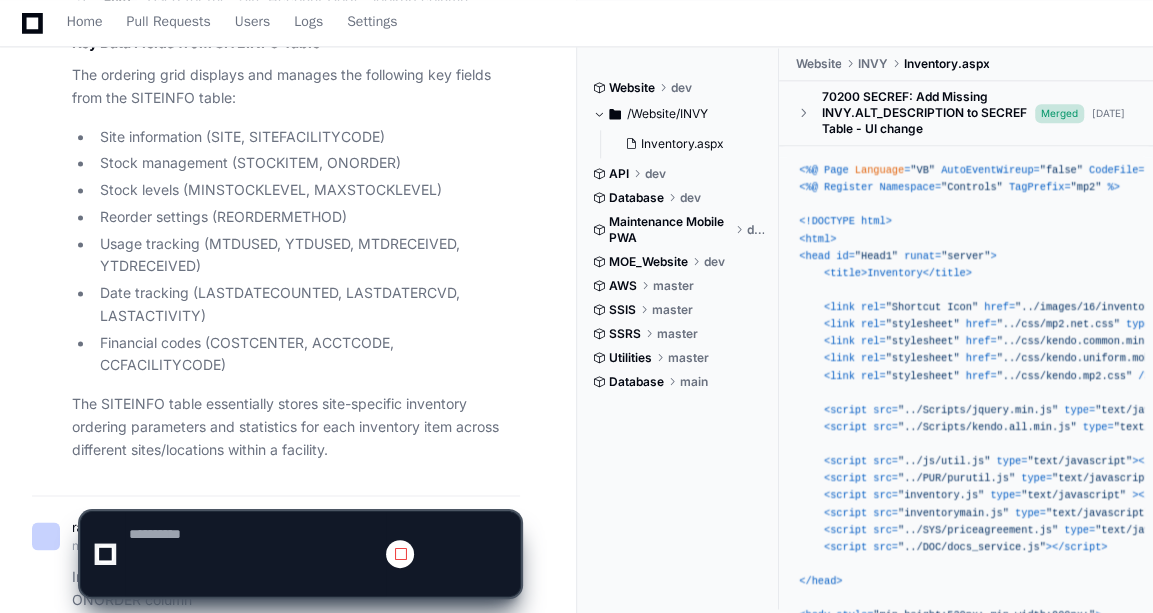 scroll, scrollTop: 0, scrollLeft: 0, axis: both 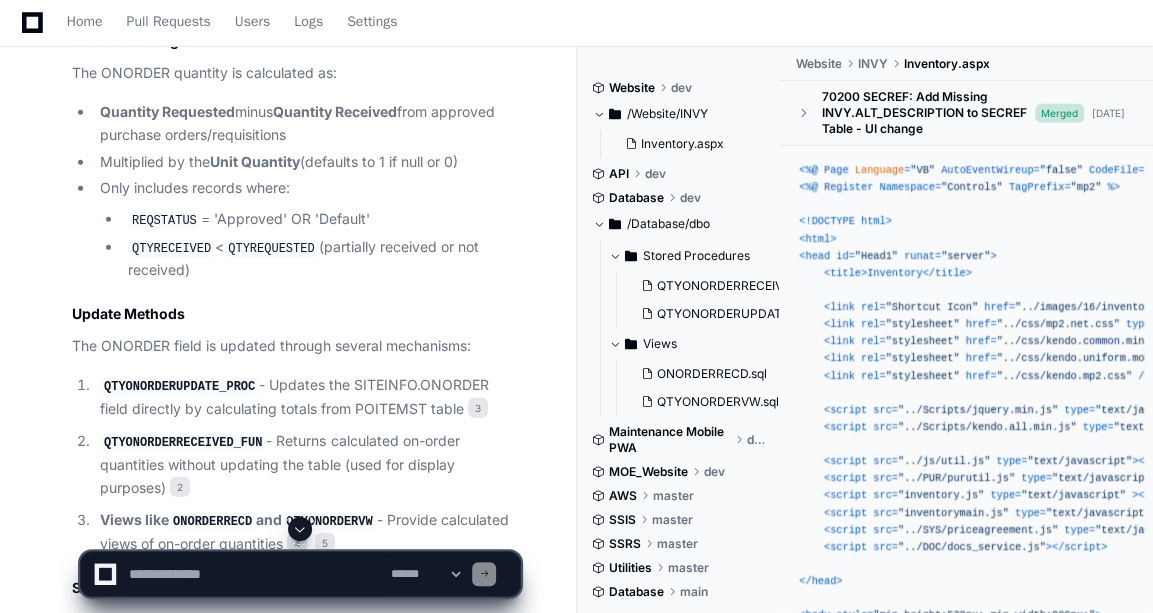click 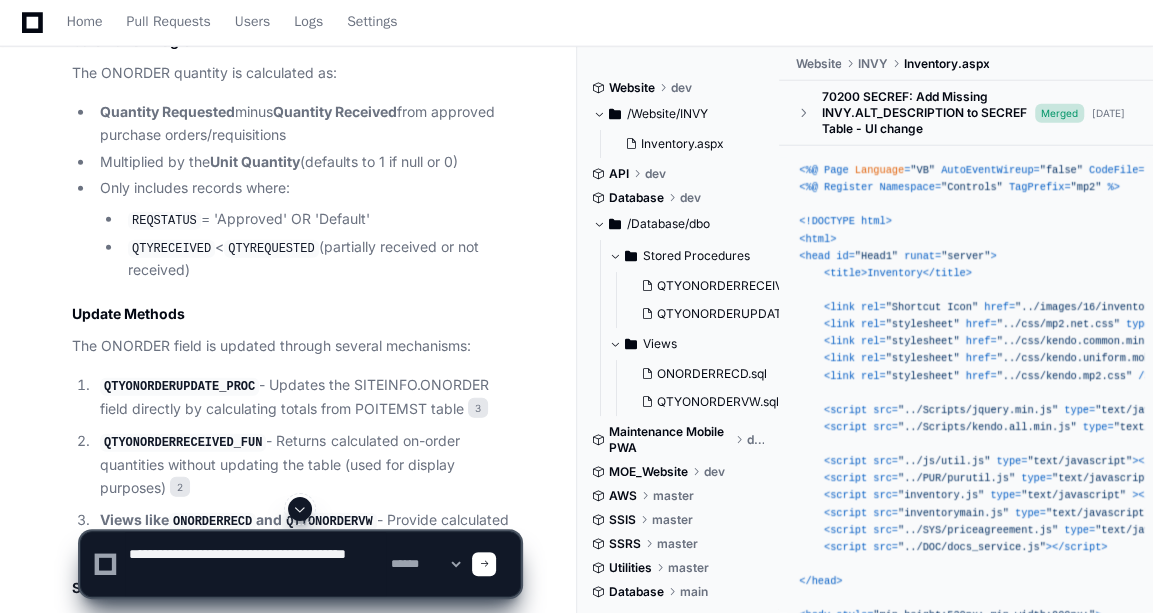 click 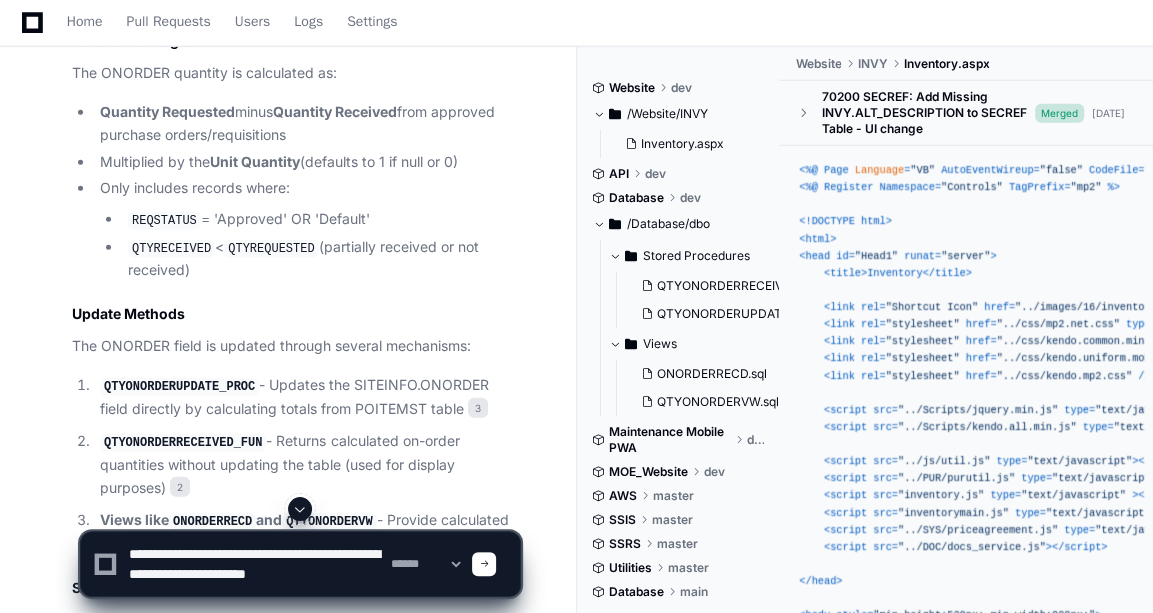 scroll, scrollTop: 19, scrollLeft: 0, axis: vertical 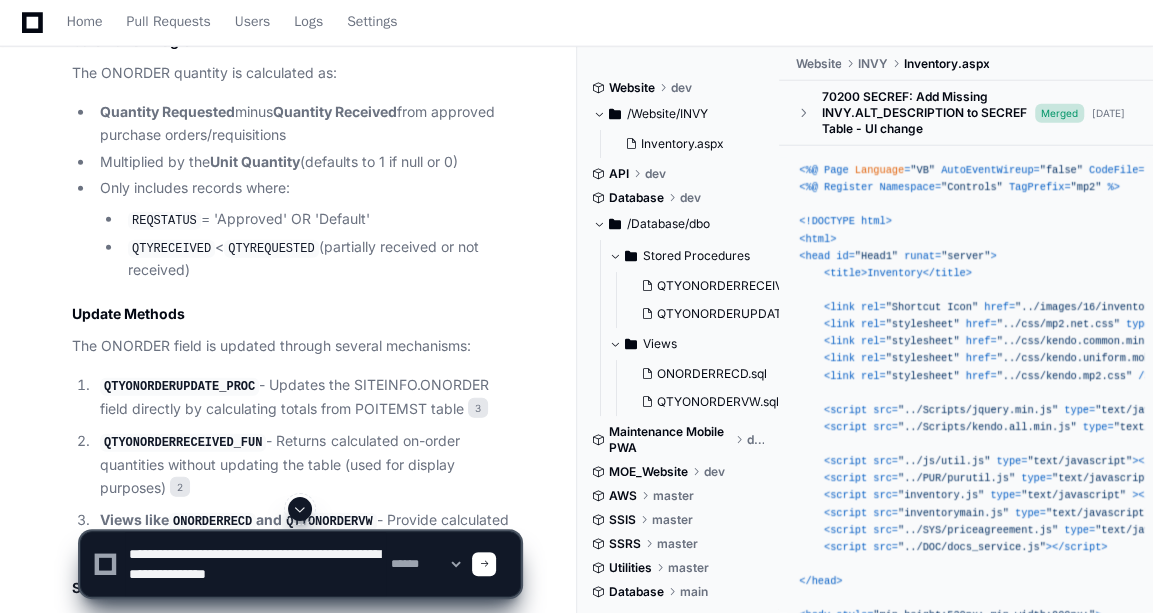 type on "**********" 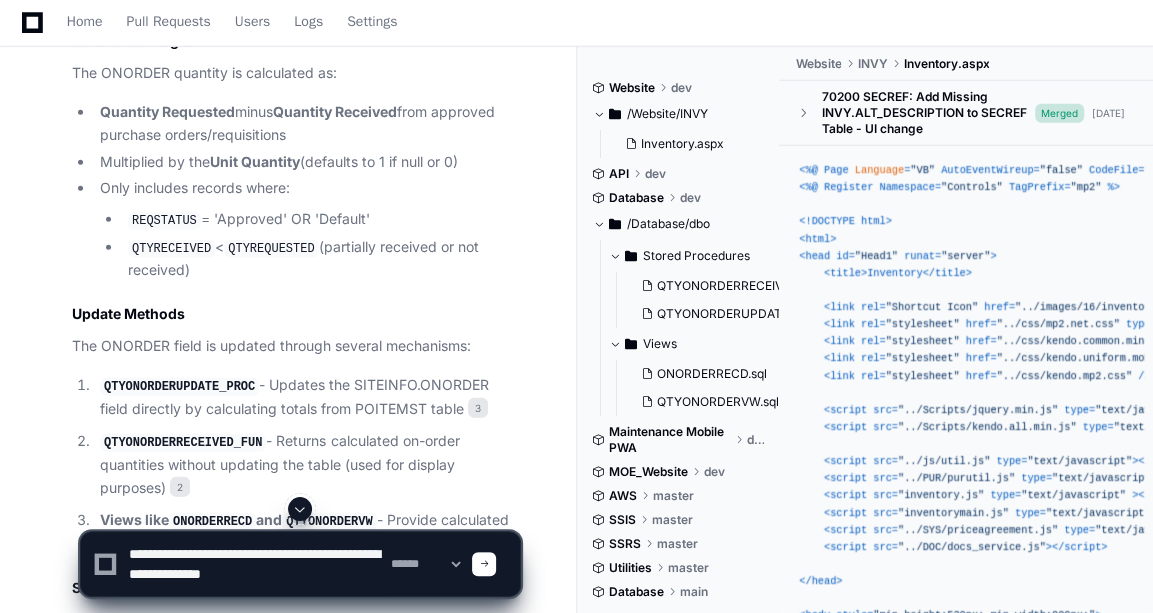 type 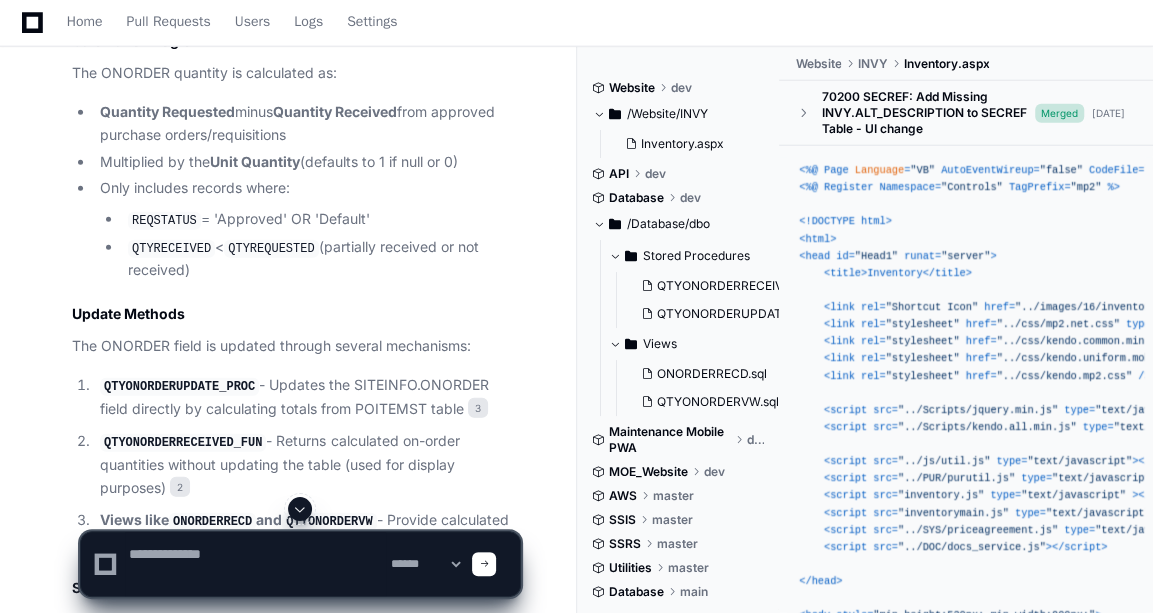 scroll, scrollTop: 0, scrollLeft: 0, axis: both 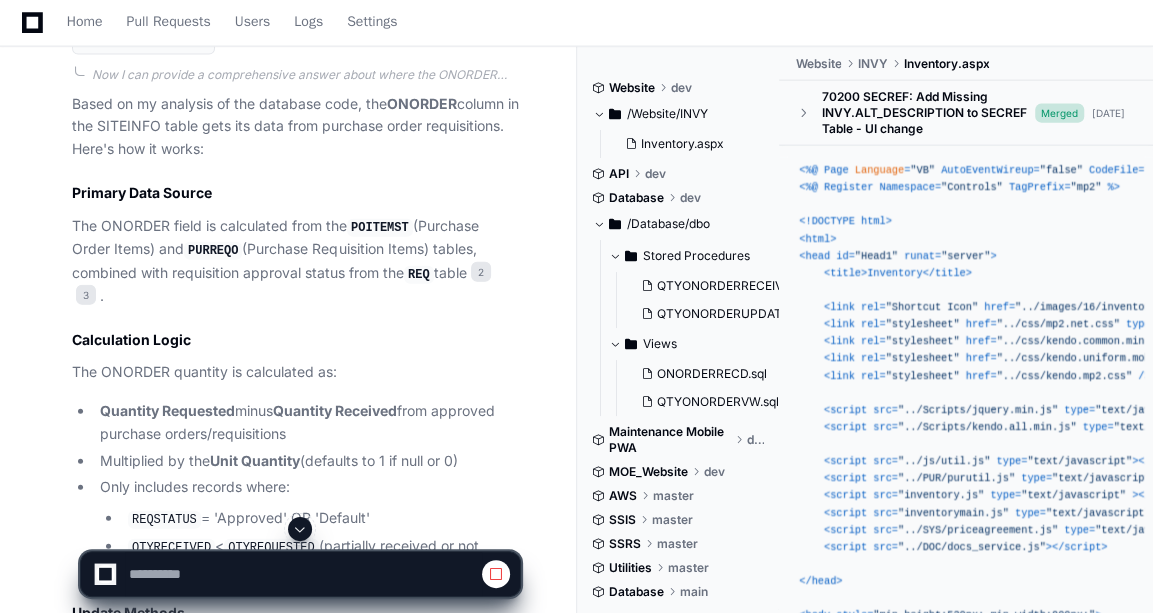click on "POITEMST" 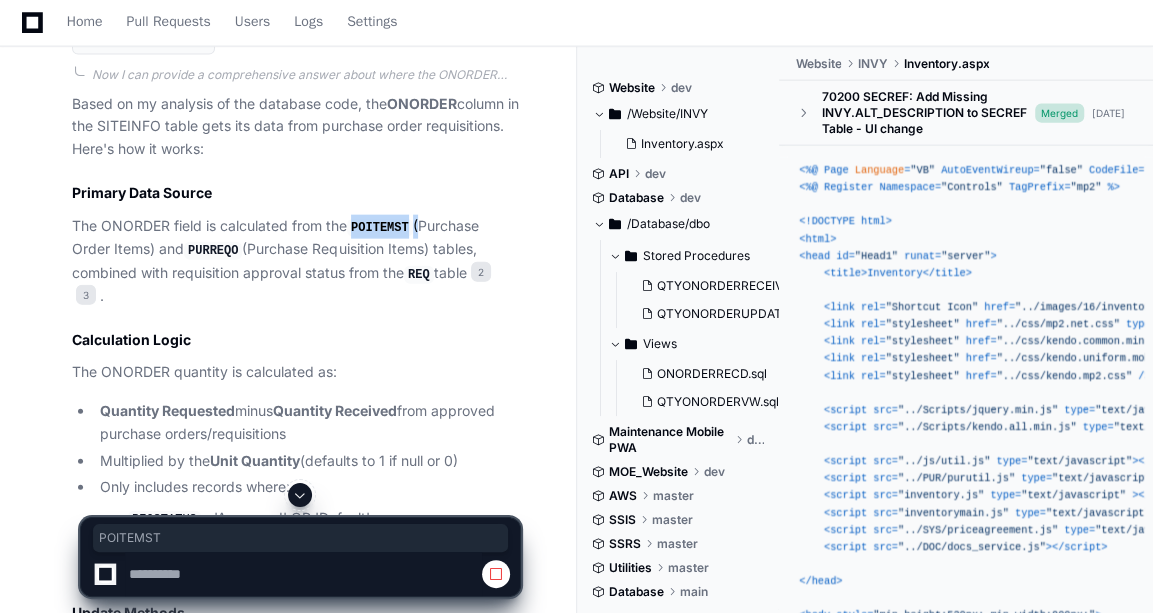 click on "POITEMST" 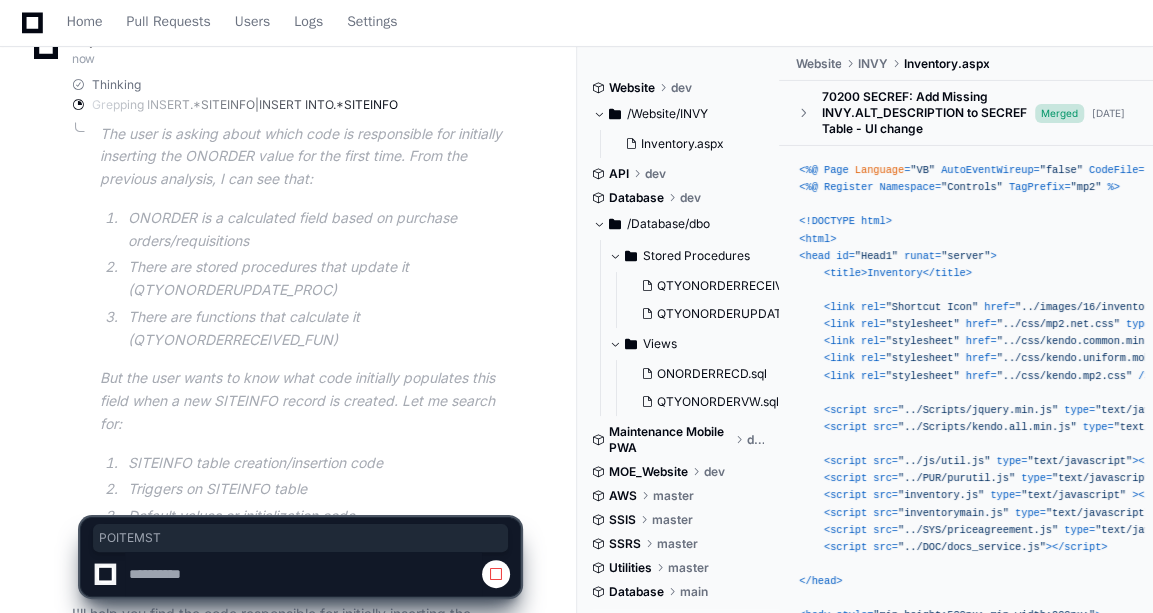 scroll, scrollTop: 4045, scrollLeft: 0, axis: vertical 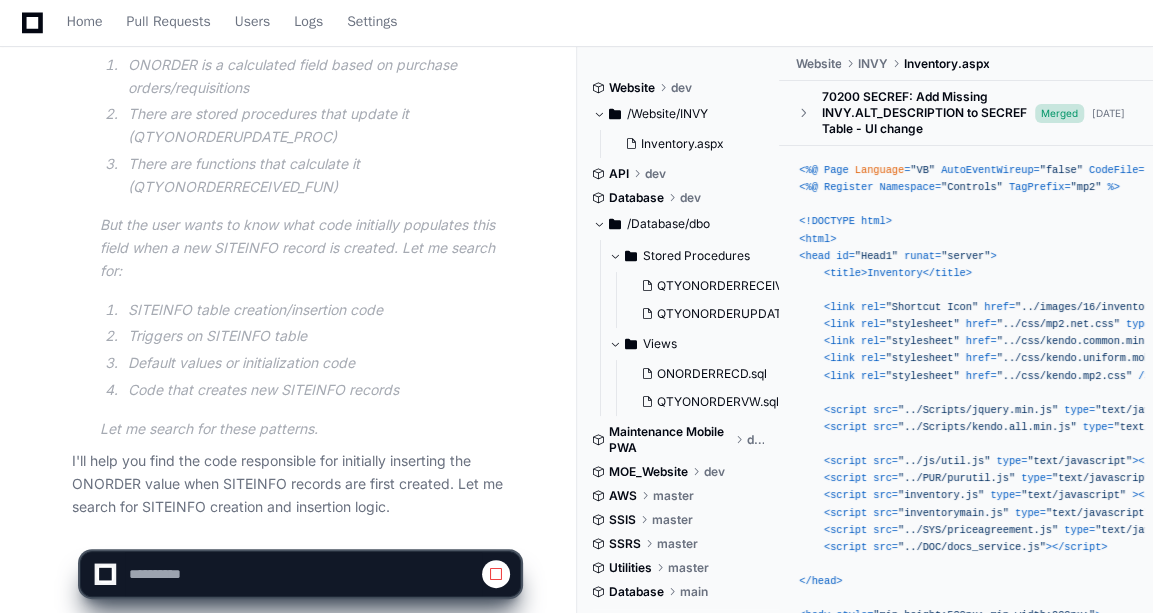 click on "Thinking Grepping INSERT.*SITEINFO|INSERT INTO.*SITEINFO The user is asking about which code is responsible for initially inserting the ONORDER value for the first time. From the previous analysis, I can see that:
ONORDER is a calculated field based on purchase orders/requisitions
There are stored procedures that update it (QTYONORDERUPDATE_PROC)
There are functions that calculate it (QTYONORDERRECEIVED_FUN)
But the user wants to know what code initially populates this field when a new SITEINFO record is created. Let me search for:
SITEINFO table creation/insertion code
Triggers on SITEINFO table
Default values or initialization code
Code that creates new SITEINFO records
Let me search for these patterns.
I'll help you find the code responsible for initially inserting the ONORDER value when SITEINFO records are first created. Let me search for SITEINFO creation and insertion logic." 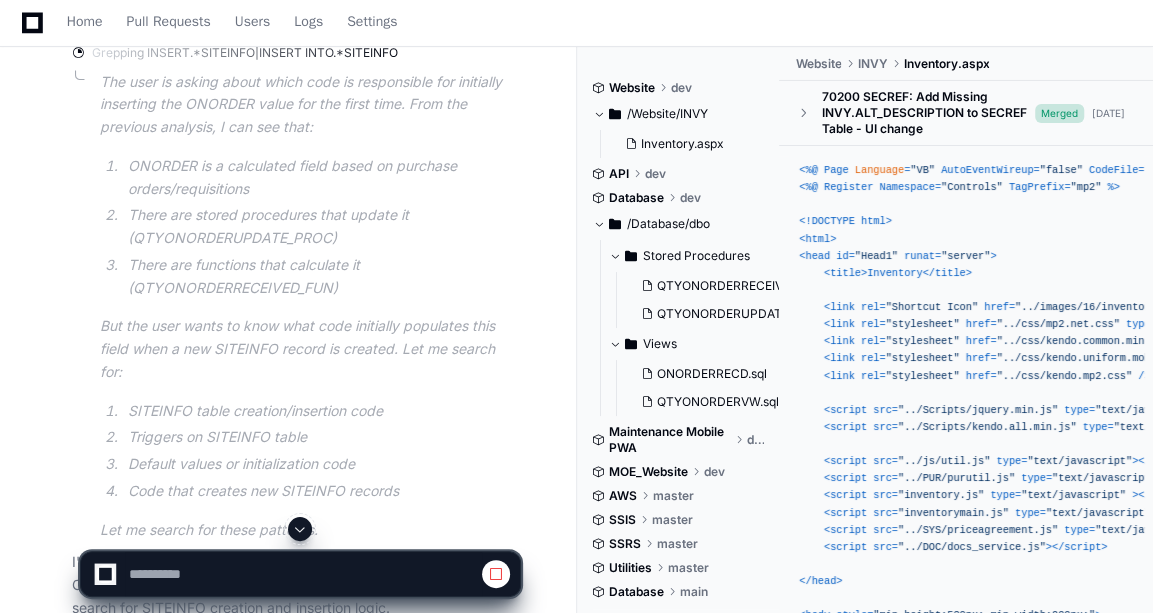 scroll, scrollTop: 4045, scrollLeft: 0, axis: vertical 